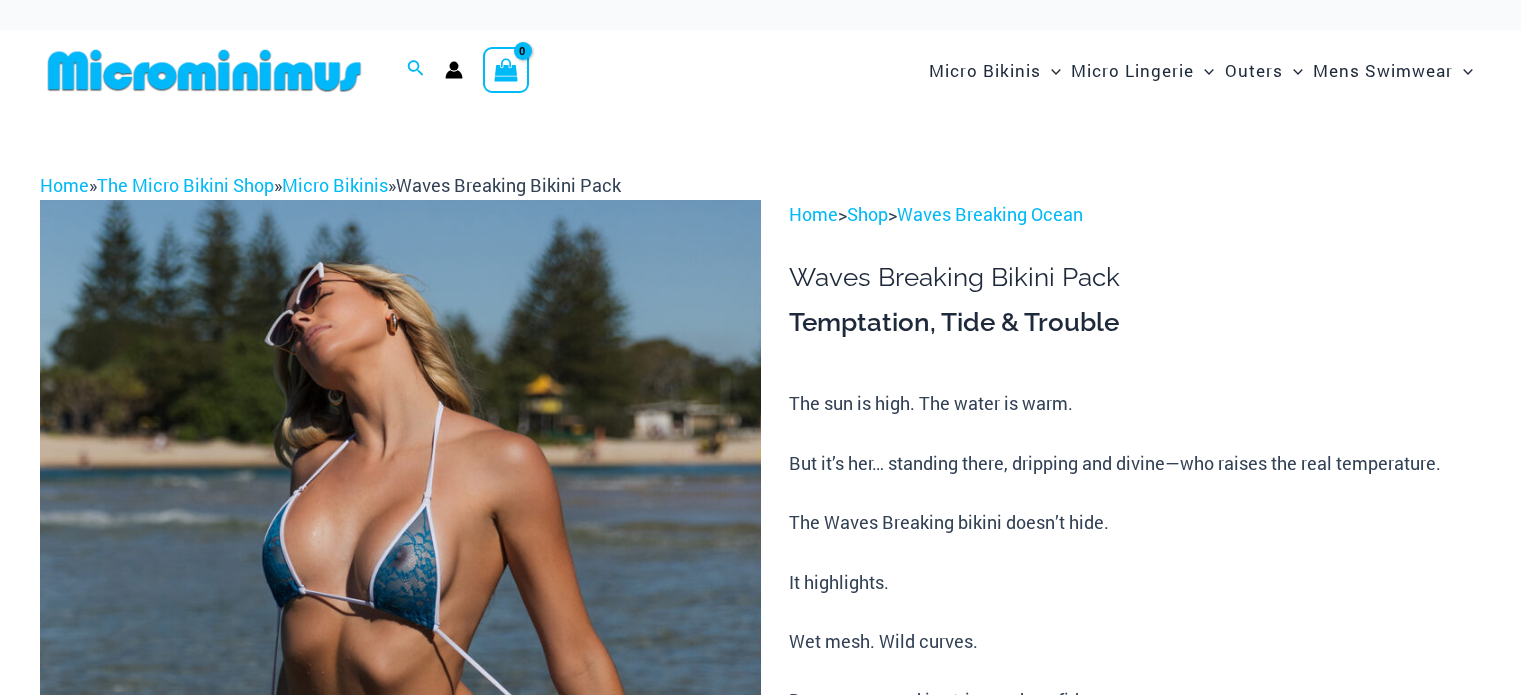 scroll, scrollTop: 0, scrollLeft: 0, axis: both 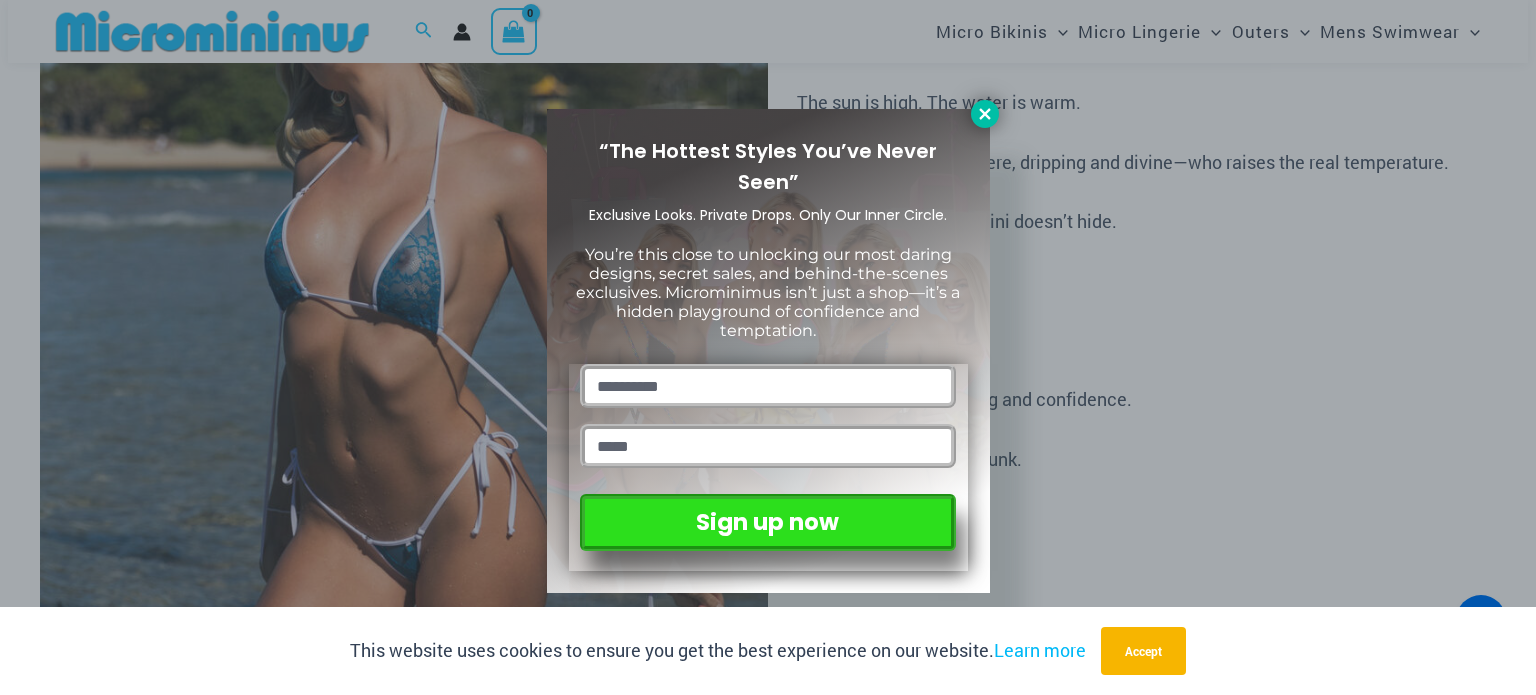 click 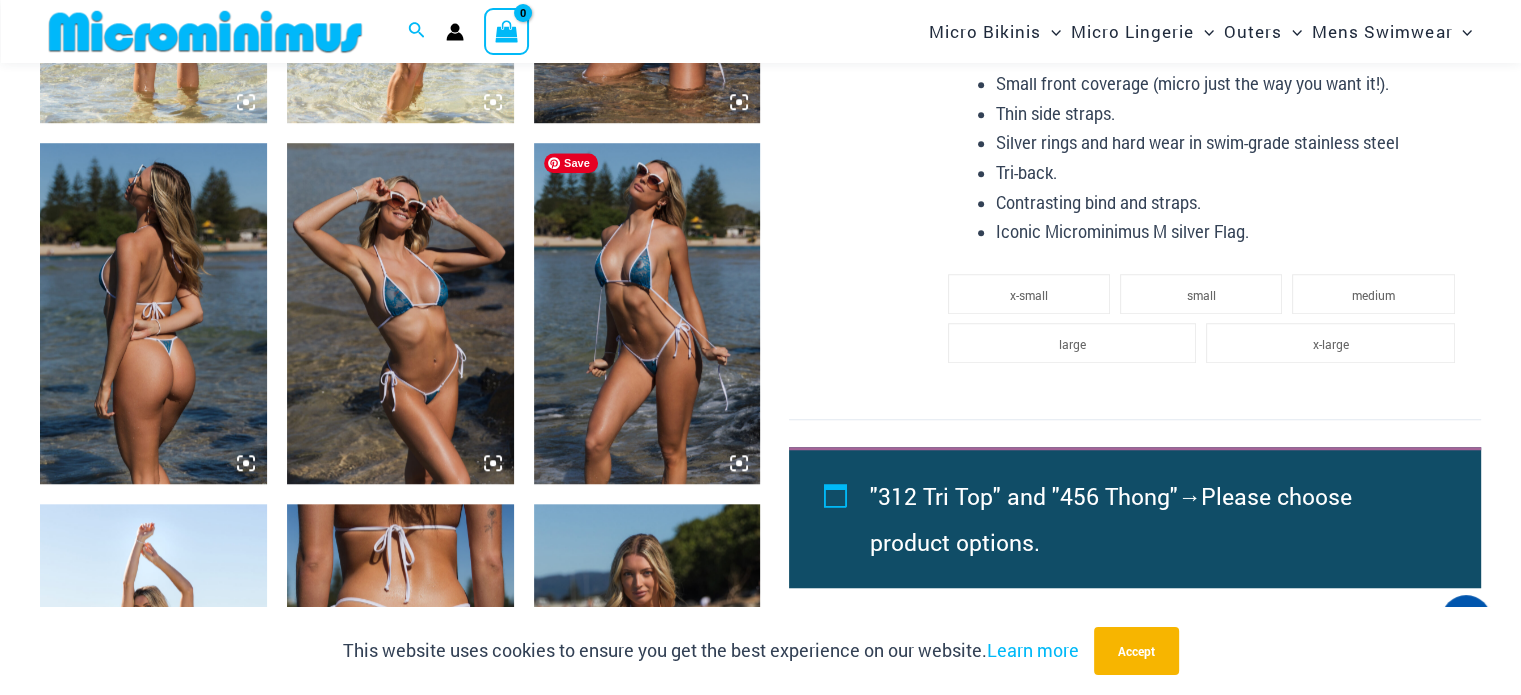 scroll, scrollTop: 1383, scrollLeft: 0, axis: vertical 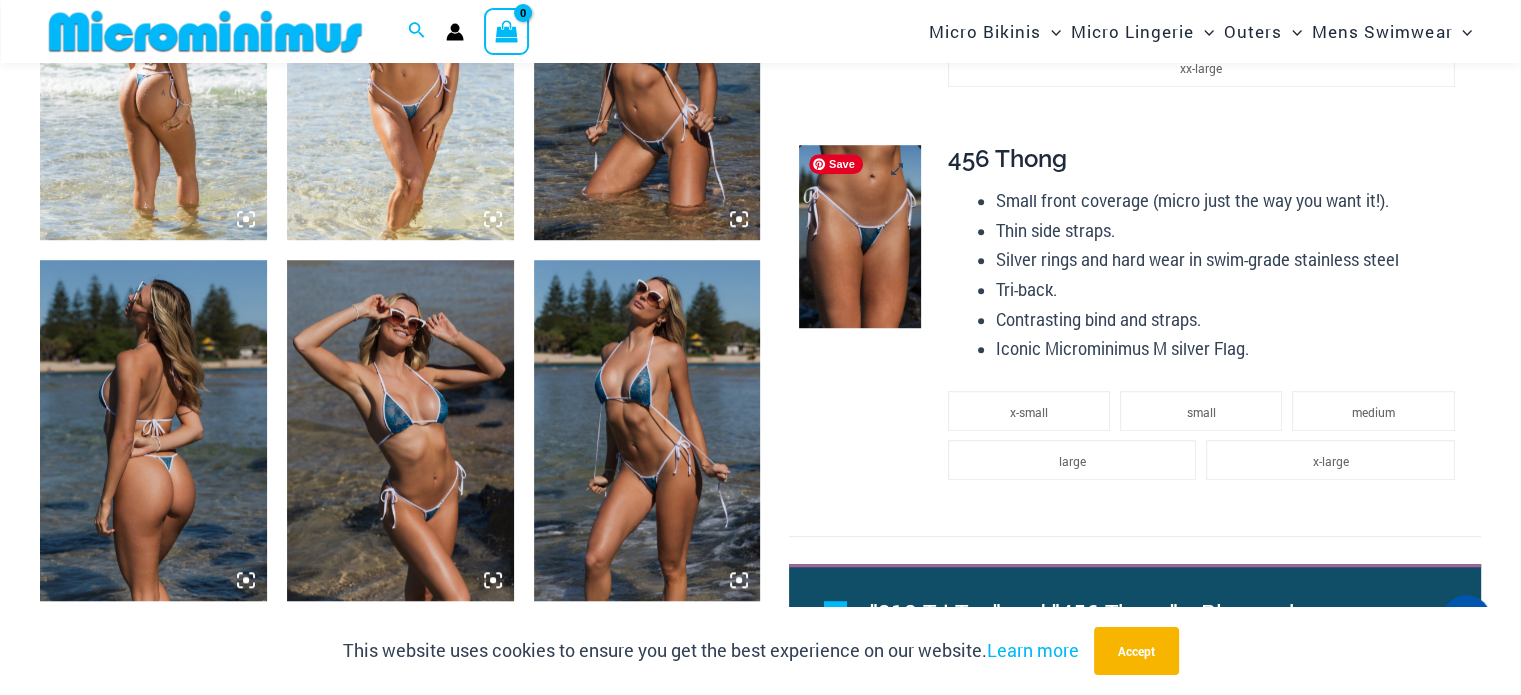 click at bounding box center [860, 236] 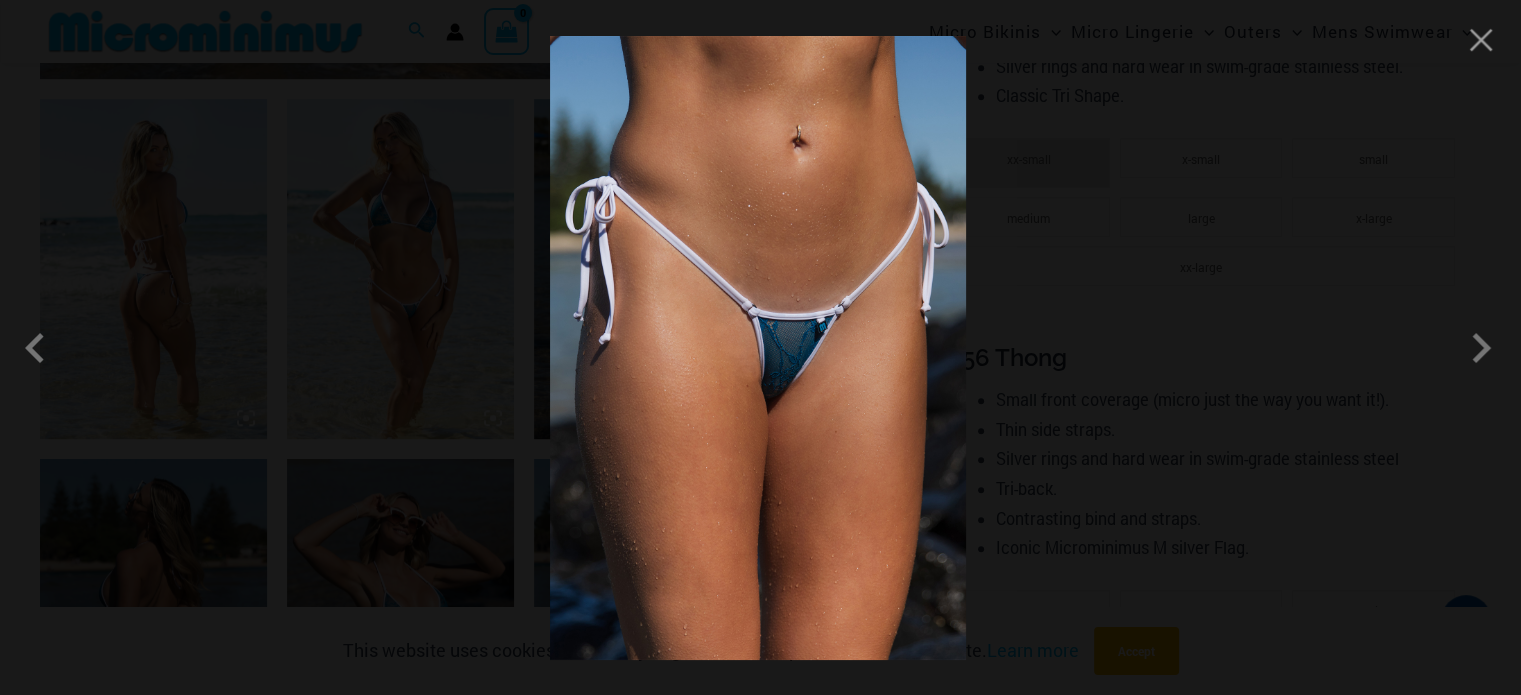 scroll, scrollTop: 1183, scrollLeft: 0, axis: vertical 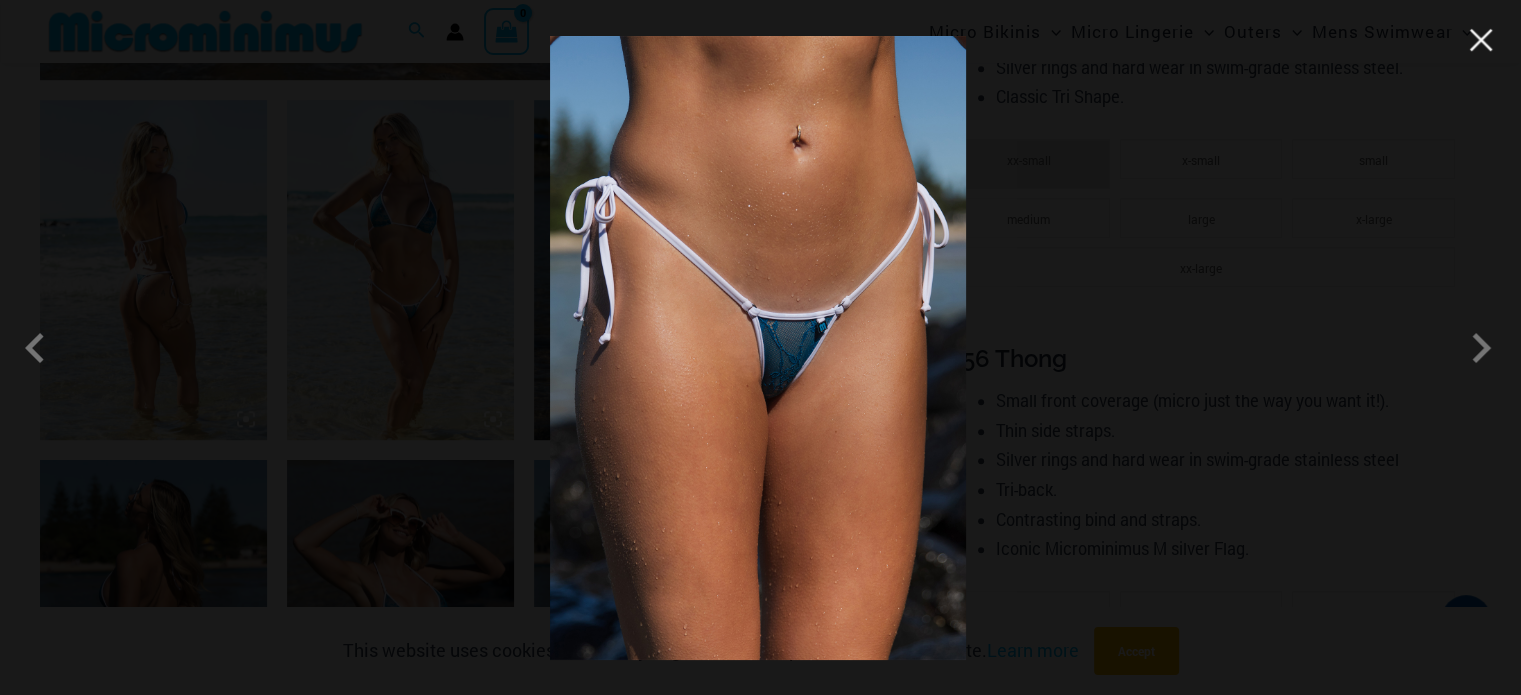 click at bounding box center [1481, 40] 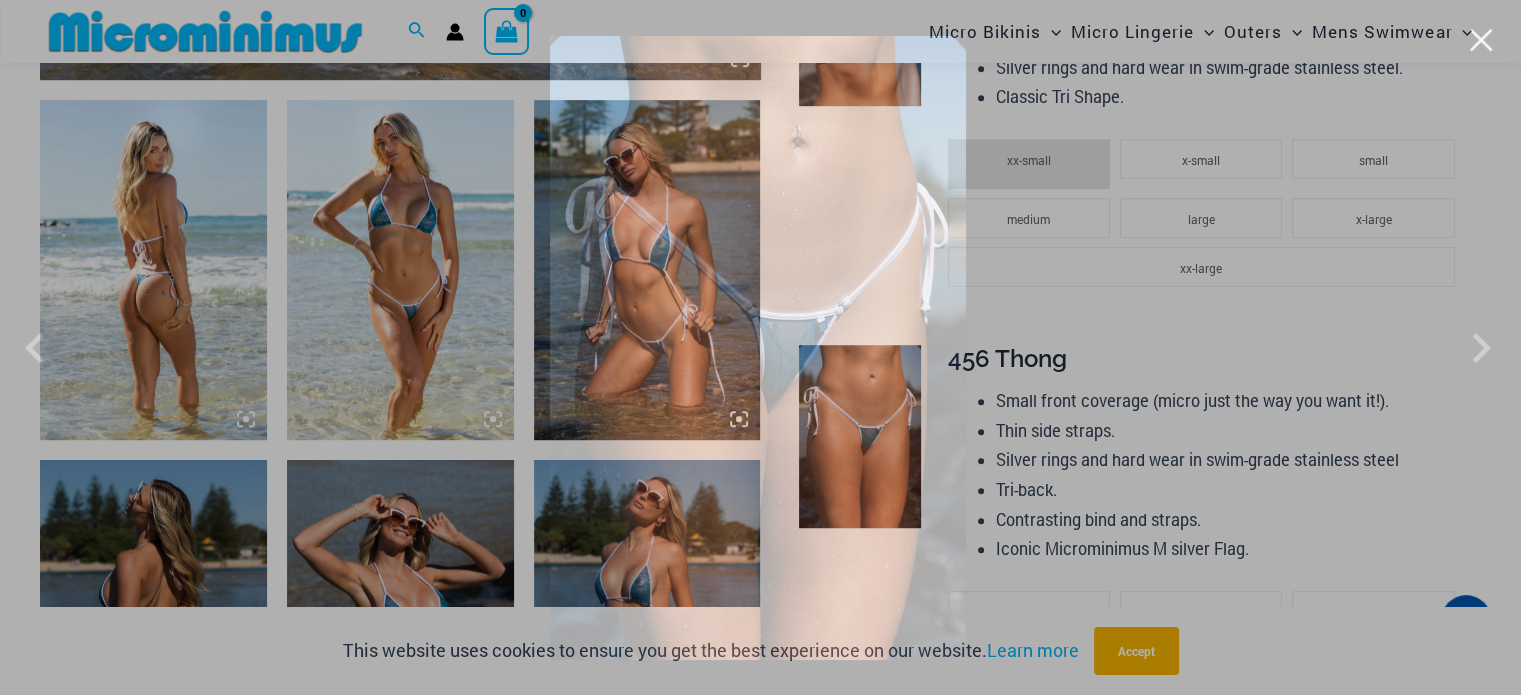 click on "Search for:
Search
Search
No products in the cart.
No products in the cart.
Continue Shopping
Micro Bikinis
Menu Toggle
Sexy Bikini Sets
Bikini Tops
Bikini Bottoms
Menu Toggle" at bounding box center (761, 31) 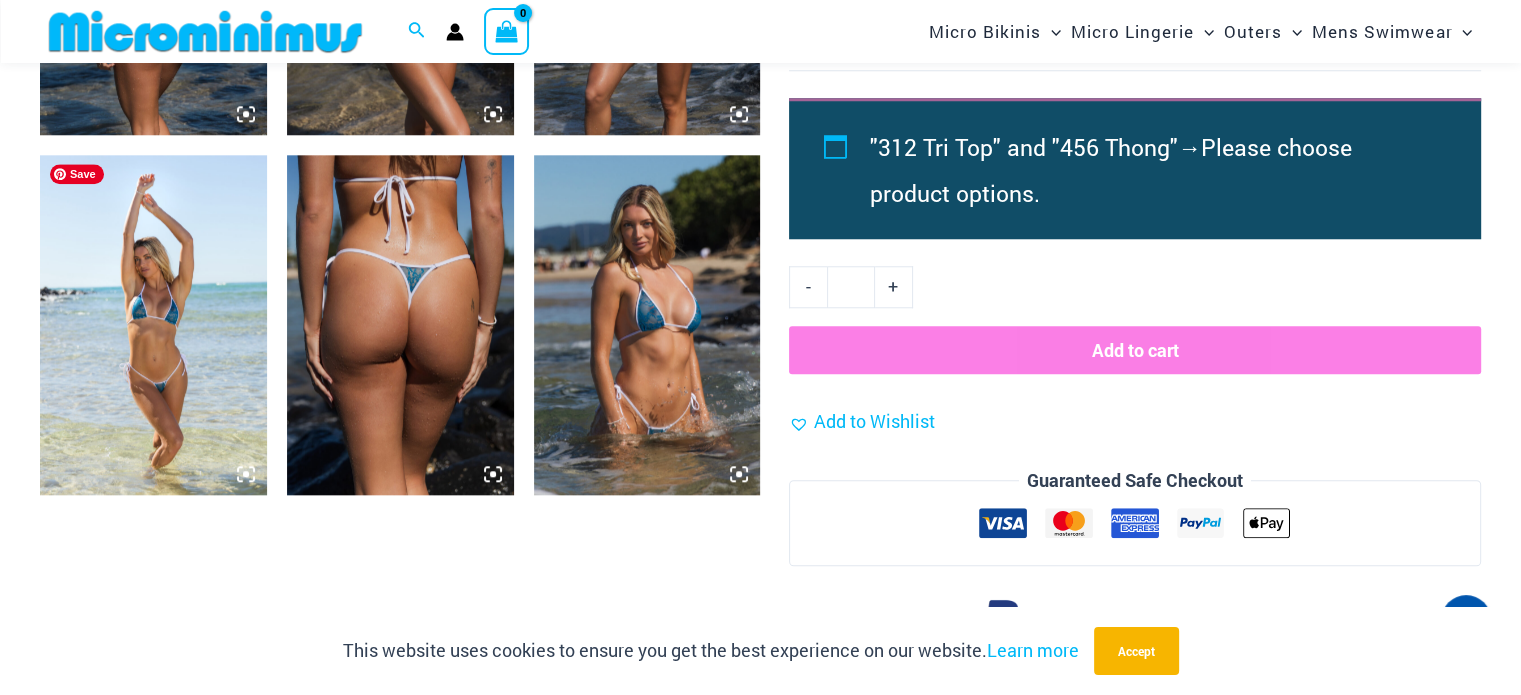 scroll, scrollTop: 1883, scrollLeft: 0, axis: vertical 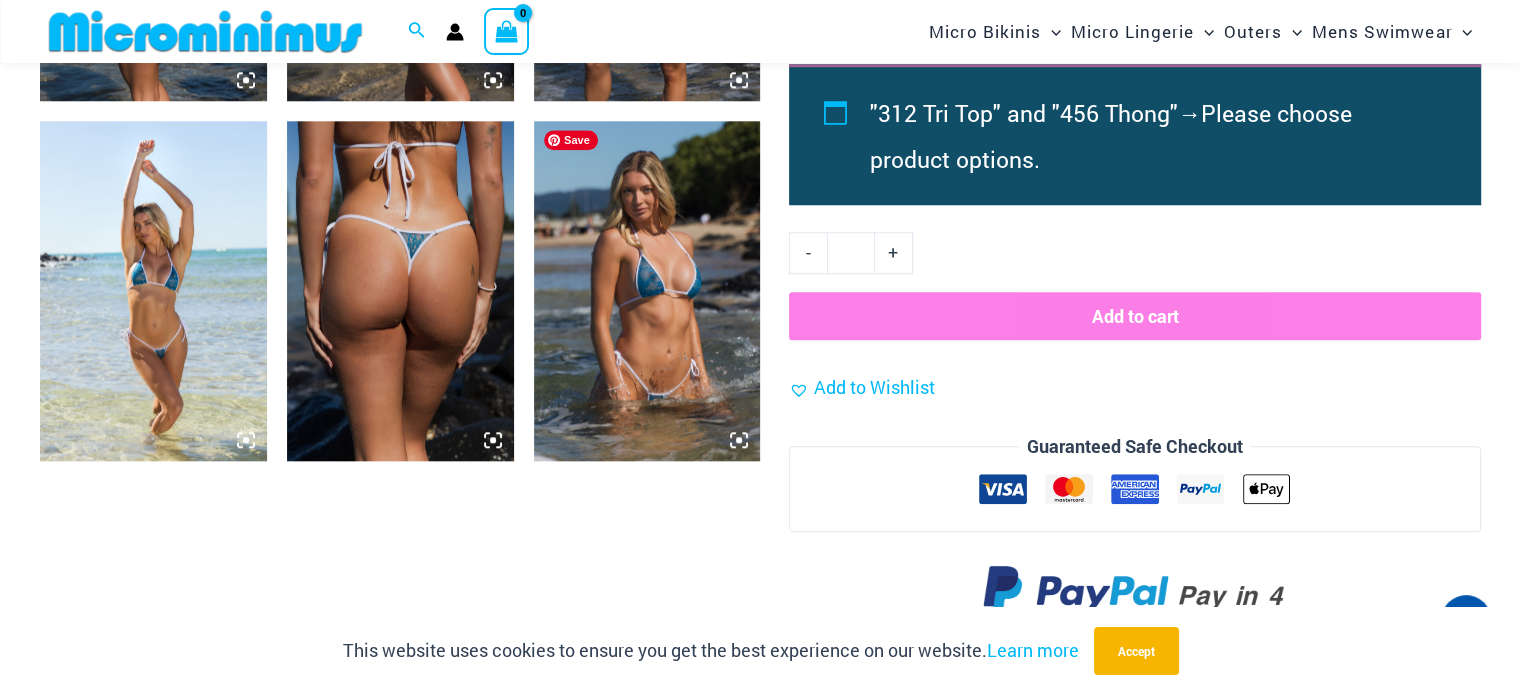 click at bounding box center (647, 291) 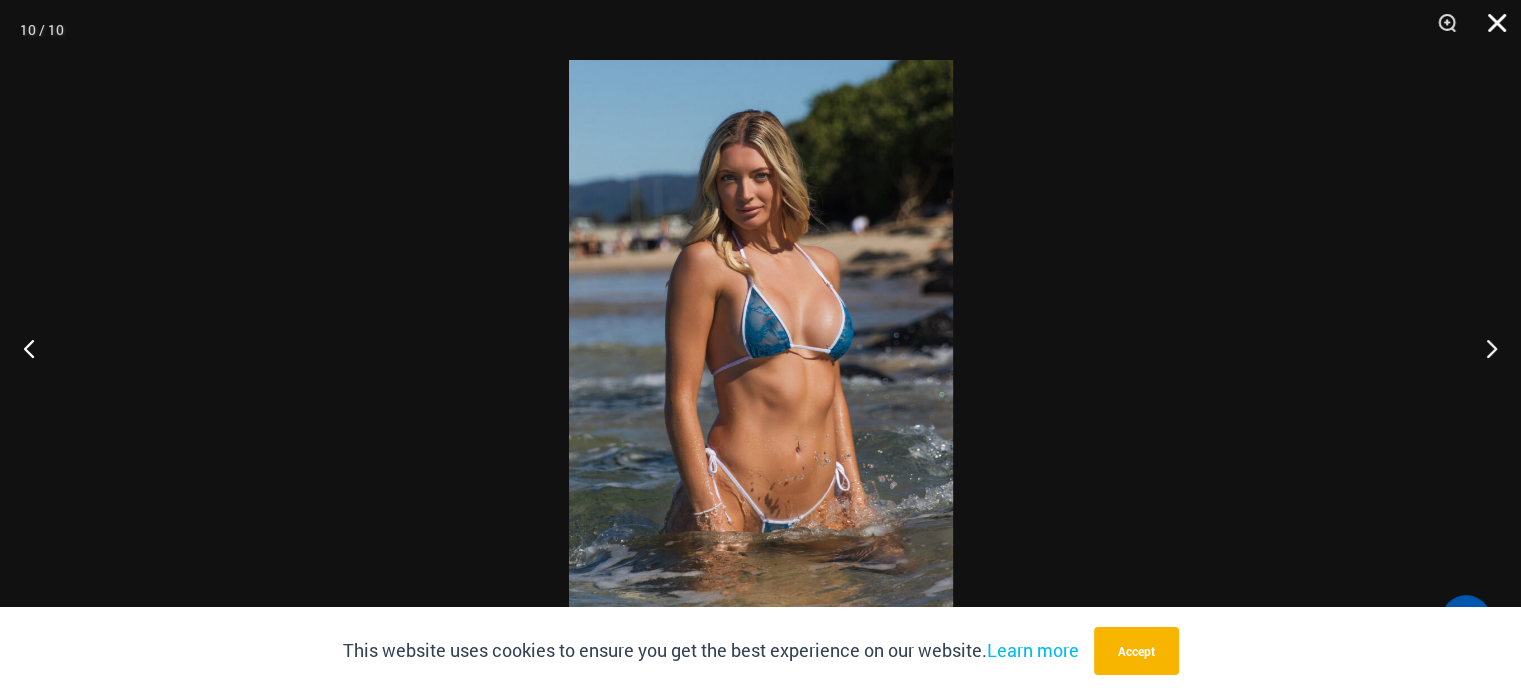 click at bounding box center (1490, 30) 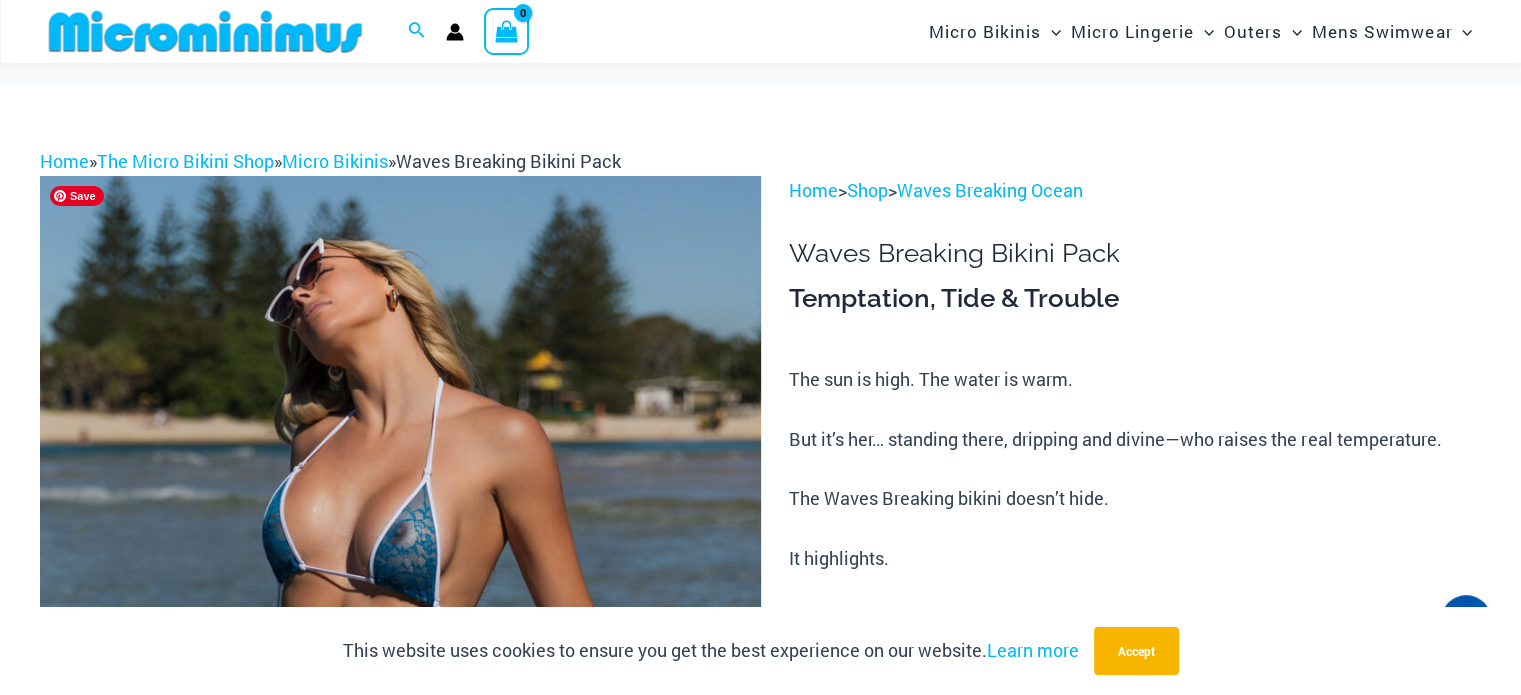 scroll, scrollTop: 0, scrollLeft: 0, axis: both 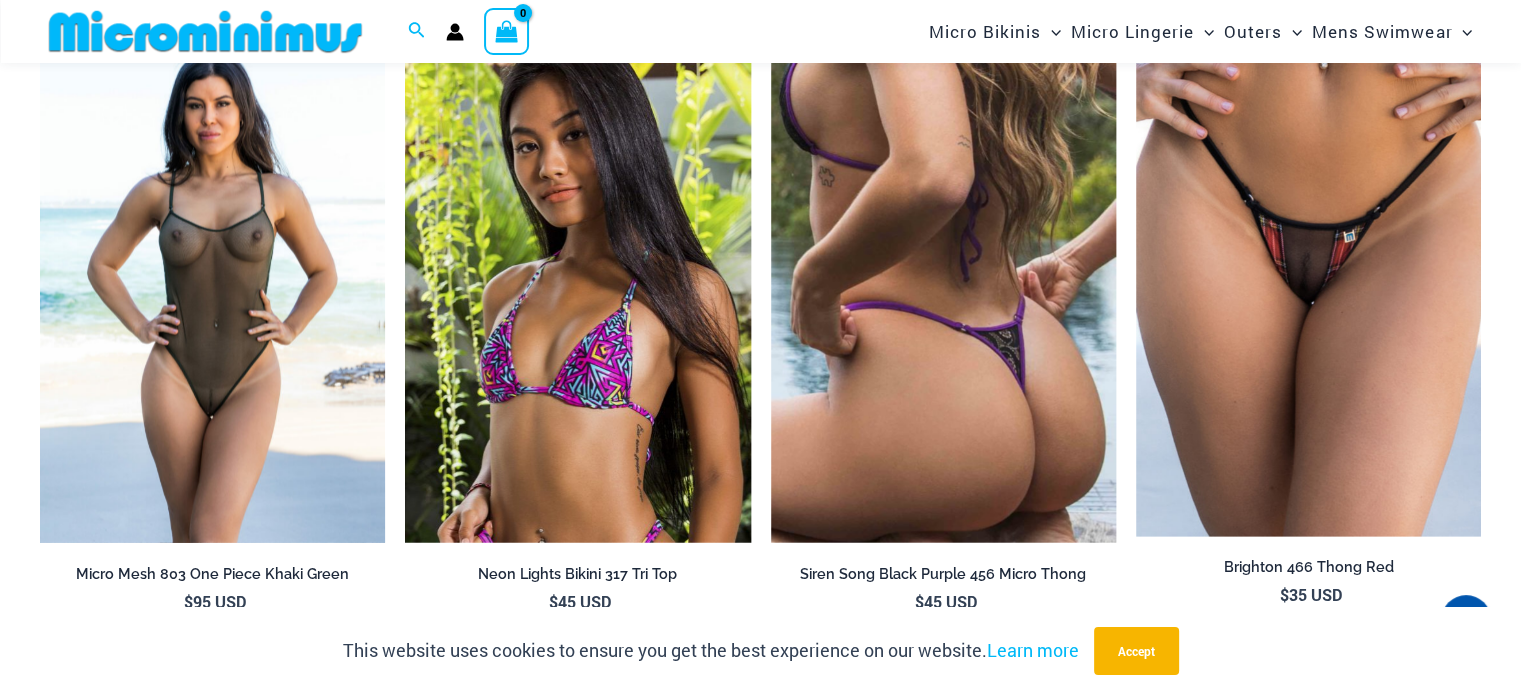 click at bounding box center (212, 284) 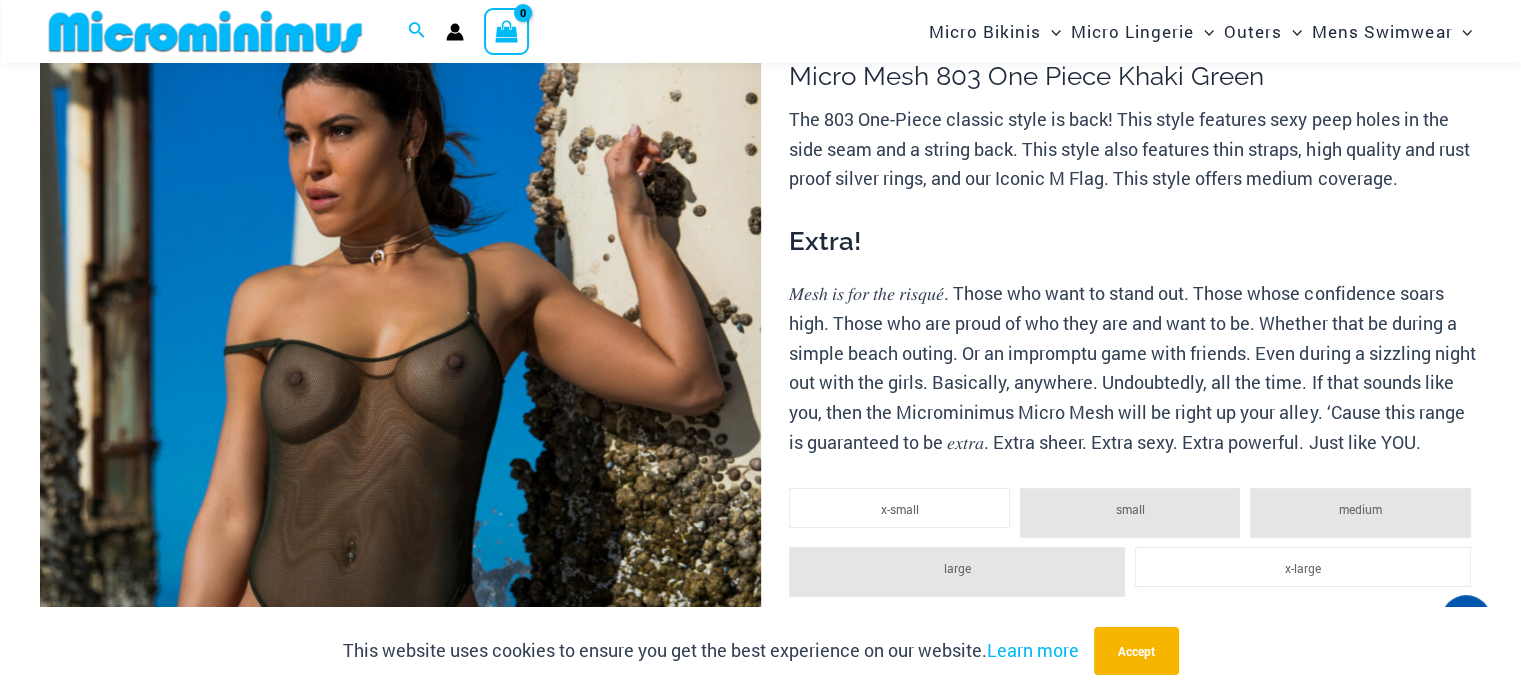 scroll, scrollTop: 82, scrollLeft: 0, axis: vertical 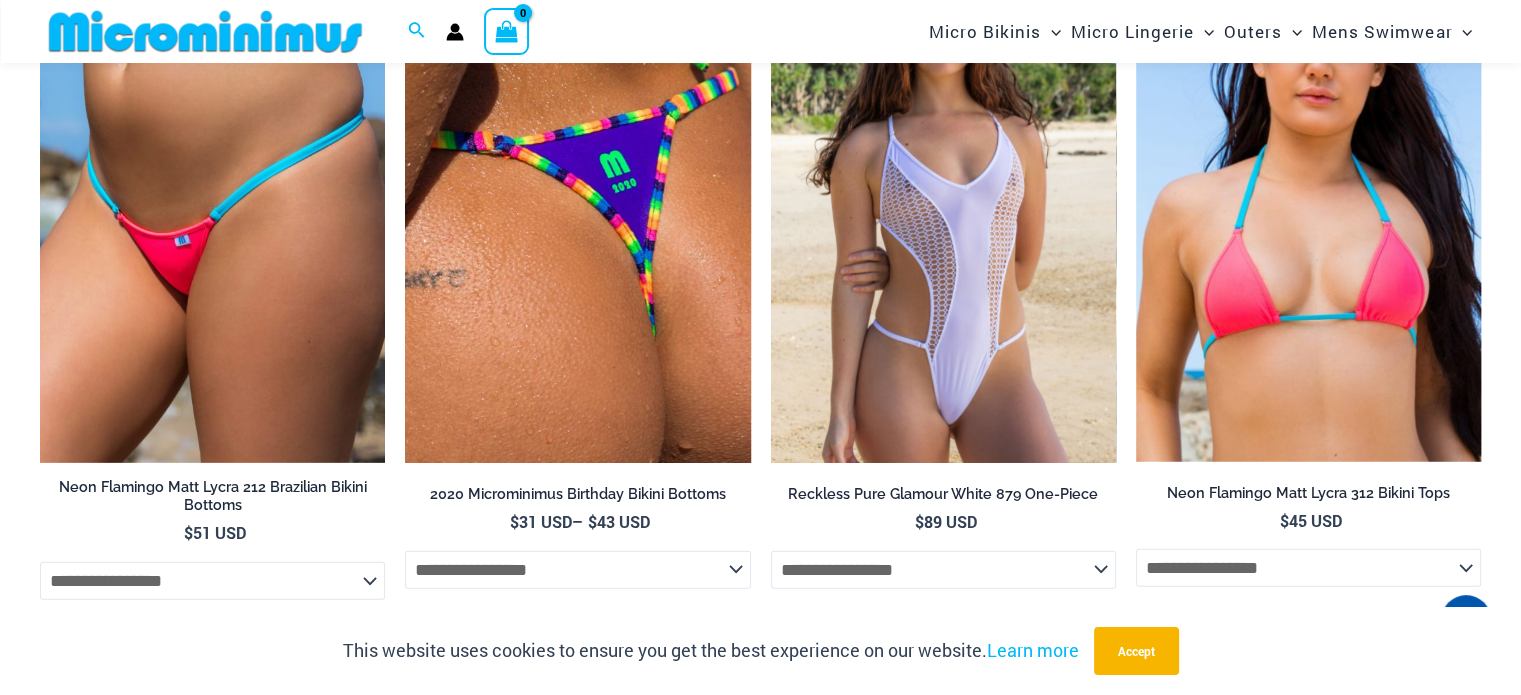 click at bounding box center [943, 204] 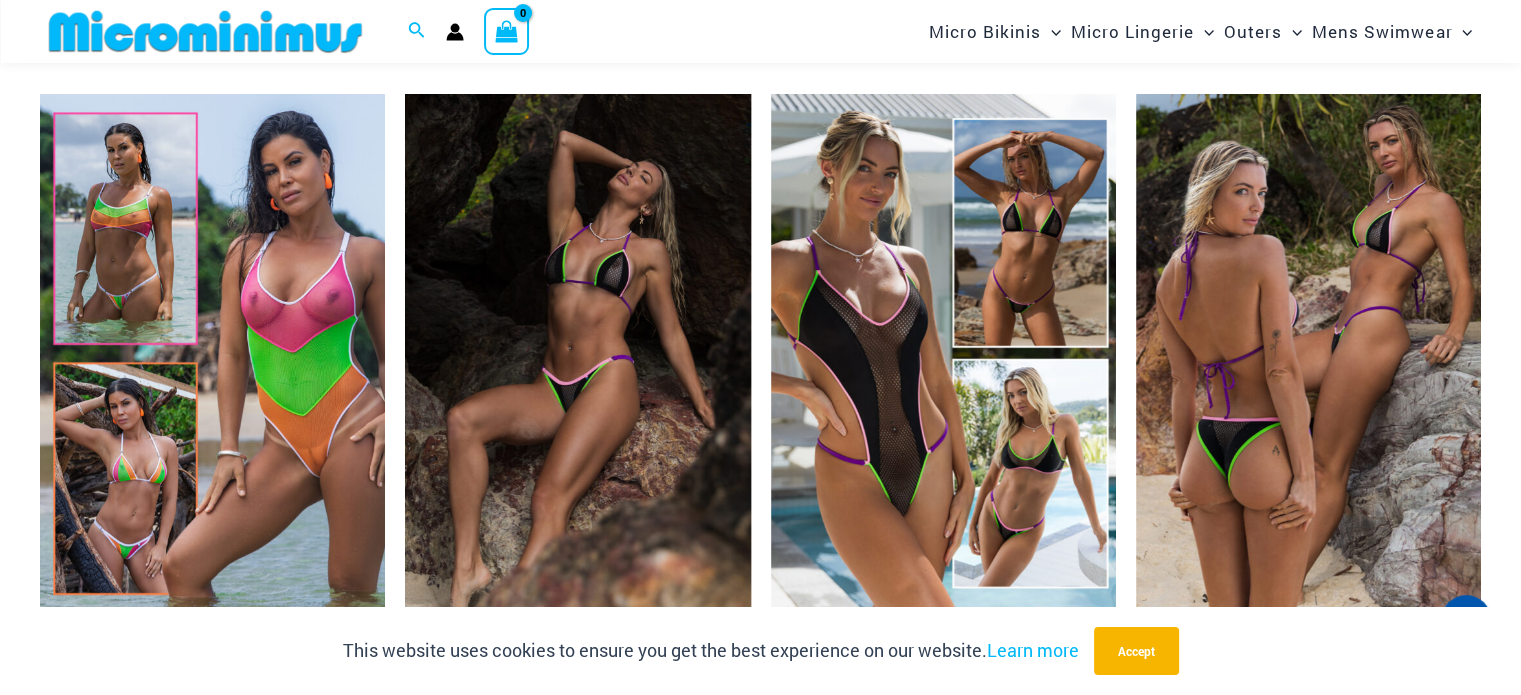 scroll, scrollTop: 2682, scrollLeft: 0, axis: vertical 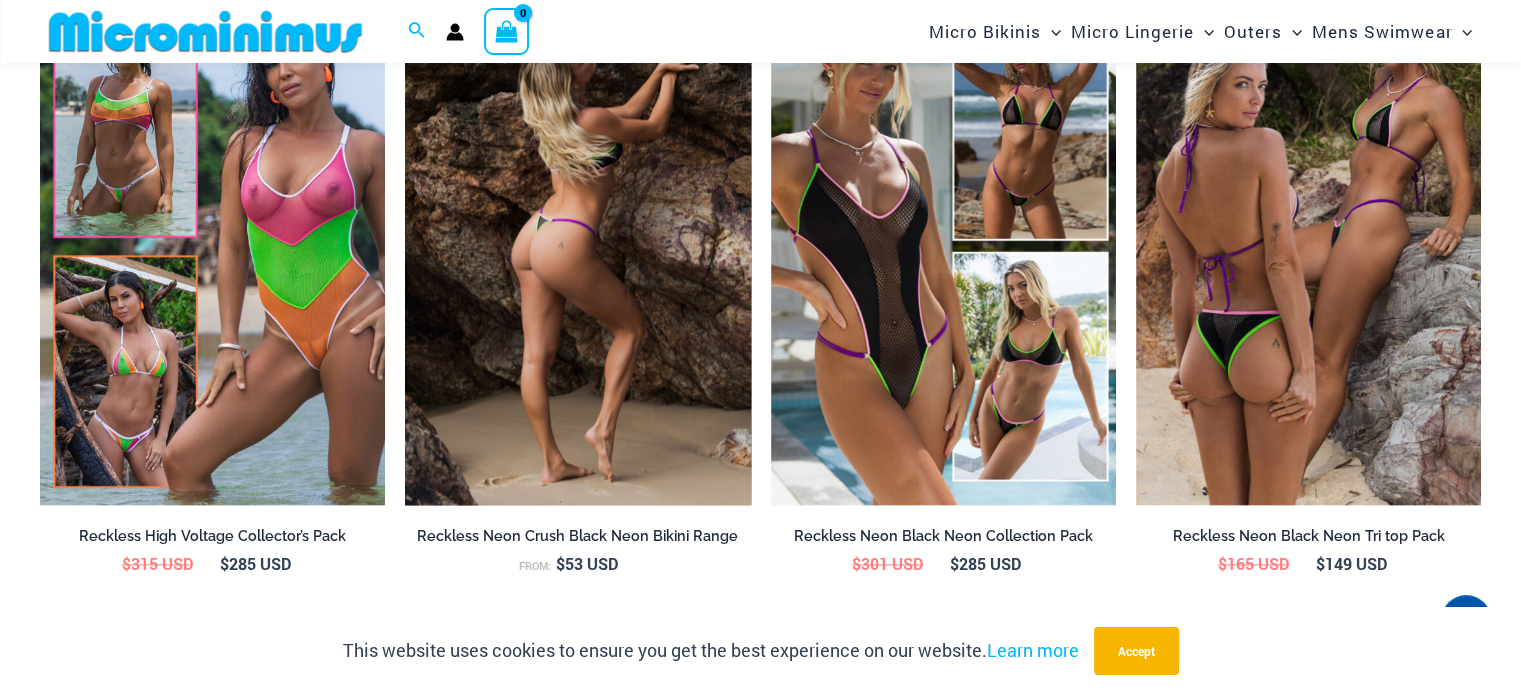 click at bounding box center [577, 246] 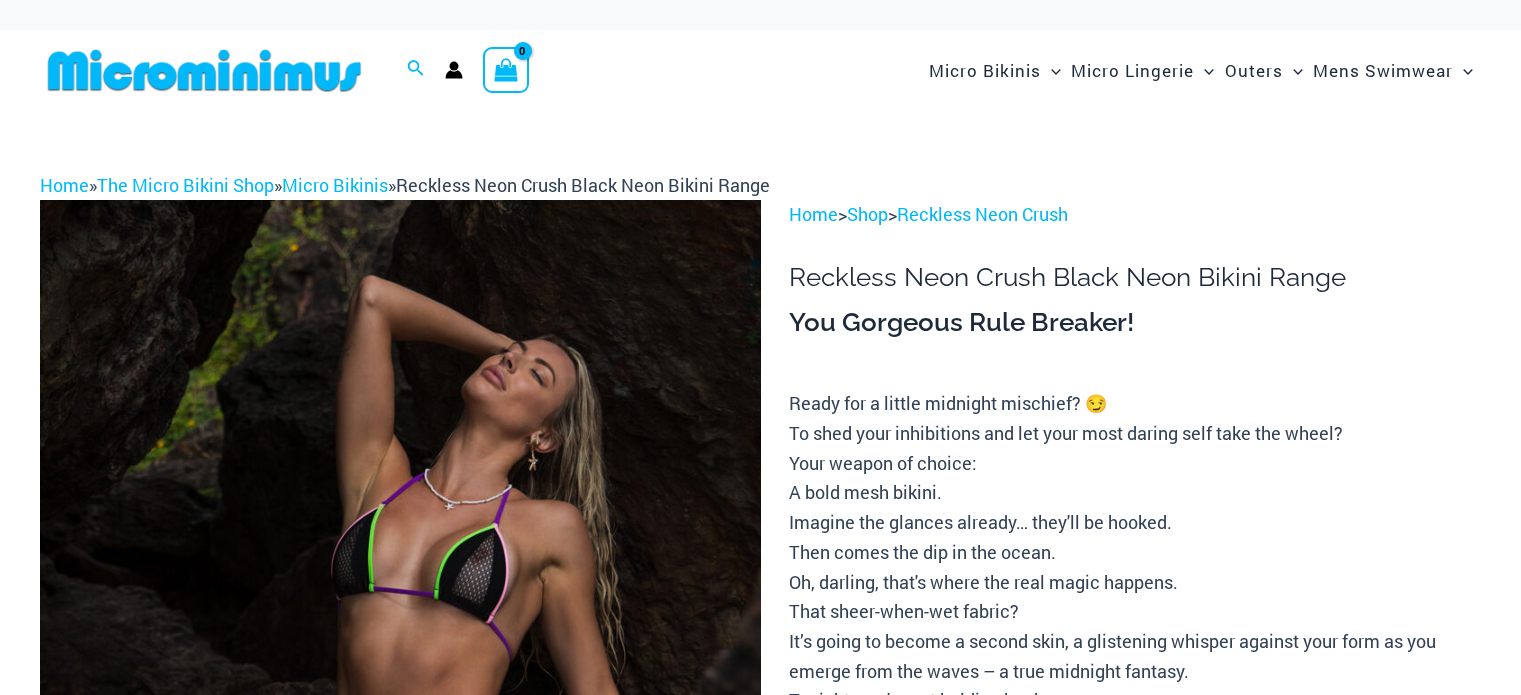 scroll, scrollTop: 0, scrollLeft: 0, axis: both 